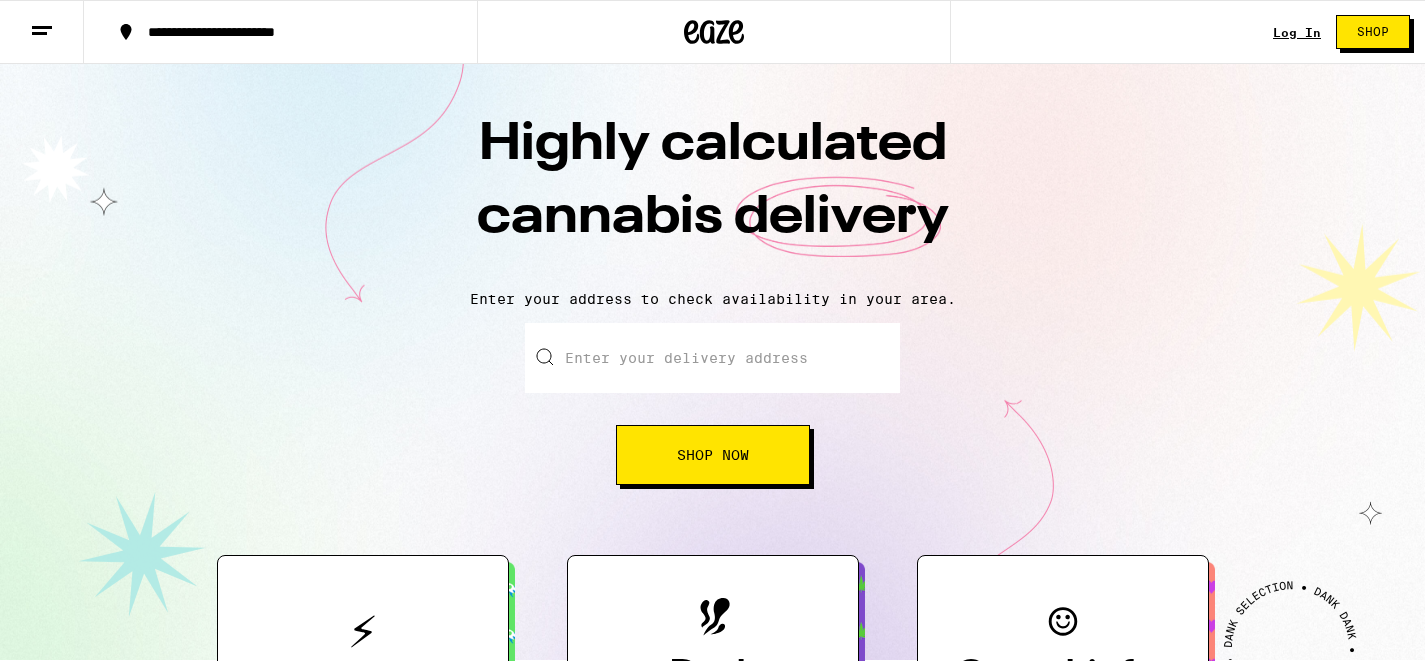 scroll, scrollTop: 0, scrollLeft: 0, axis: both 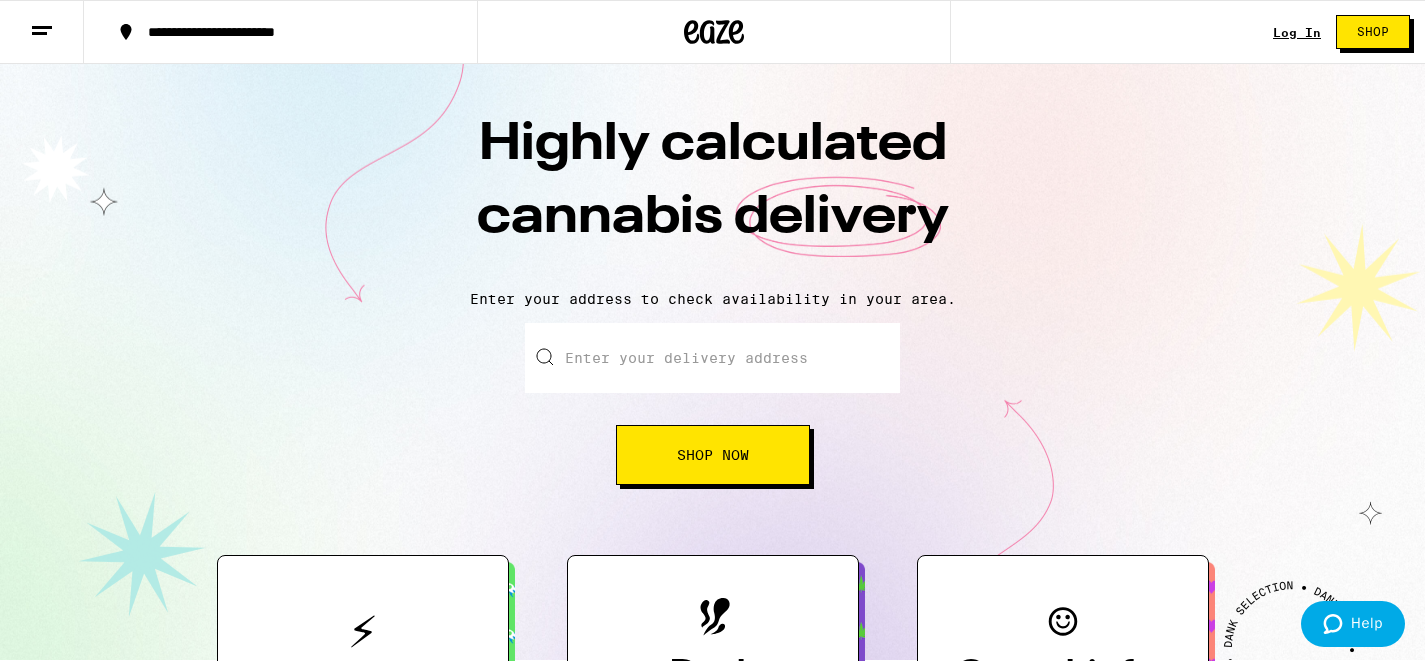 type on "[NUMBER] [STREET] Unit [NUMBER]" 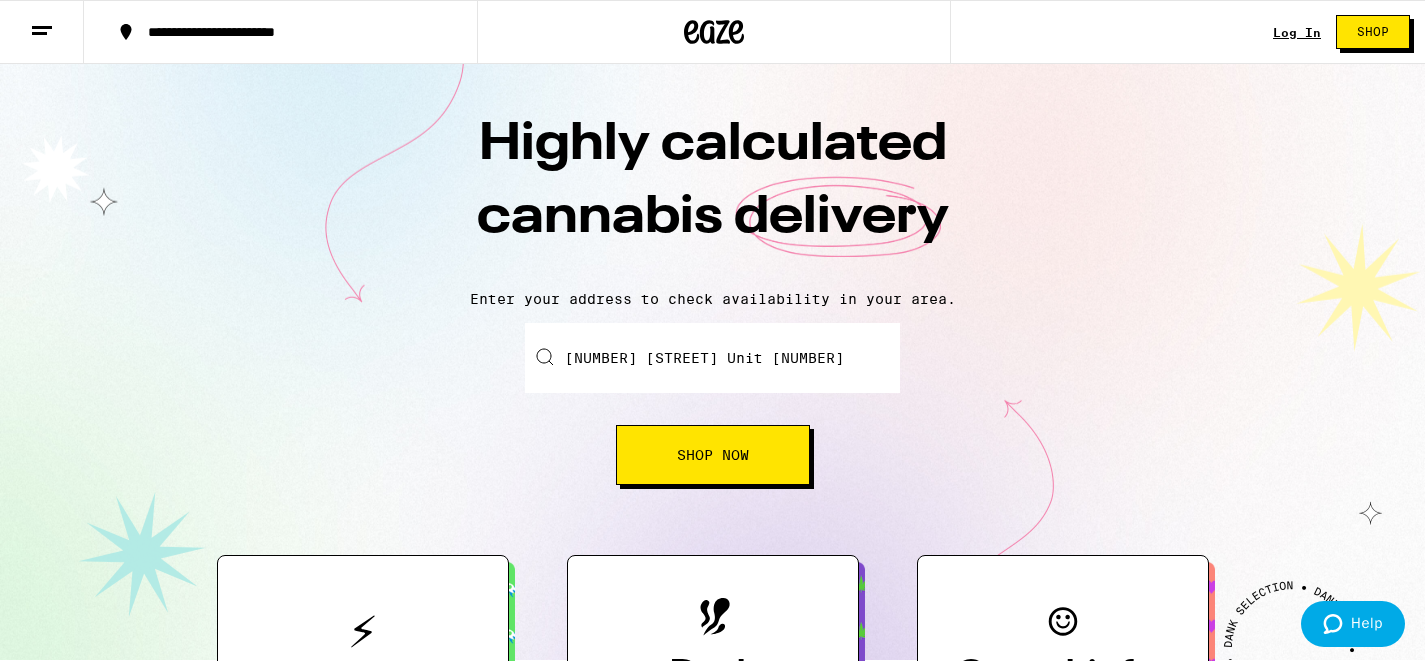 type on "APT [NUMBER]" 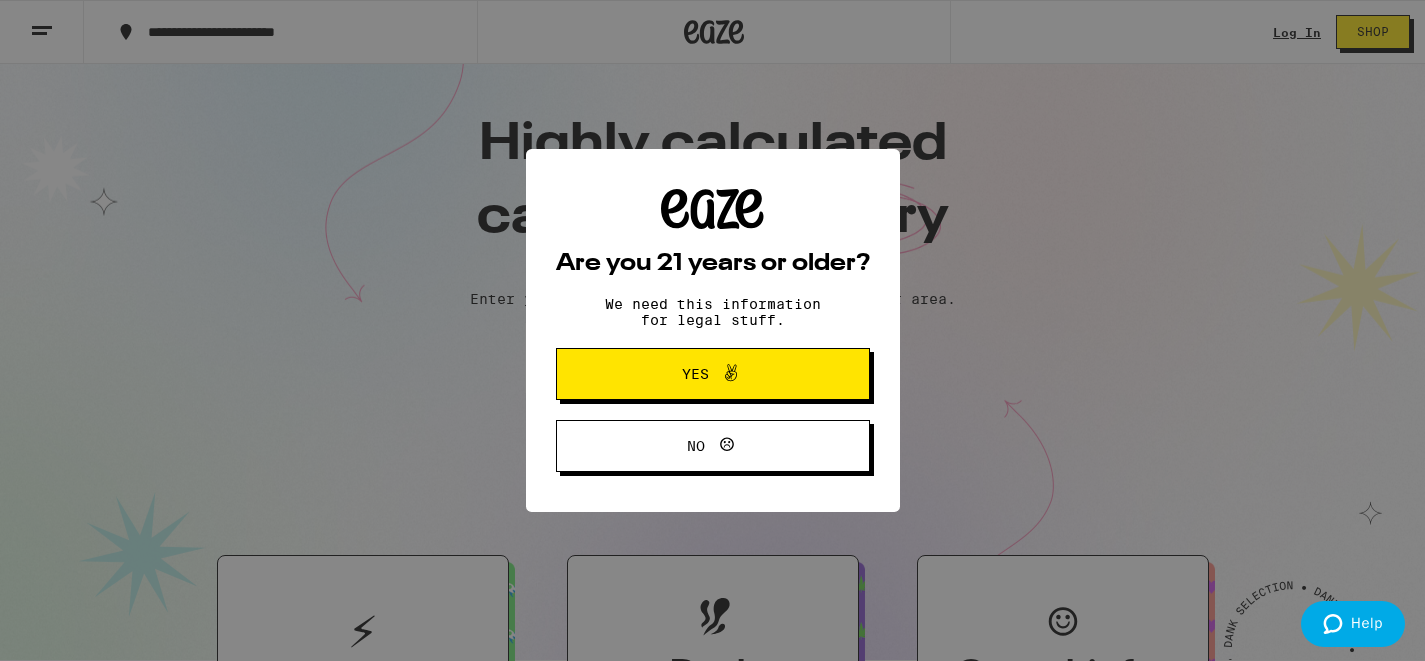 click on "Yes" at bounding box center [713, 374] 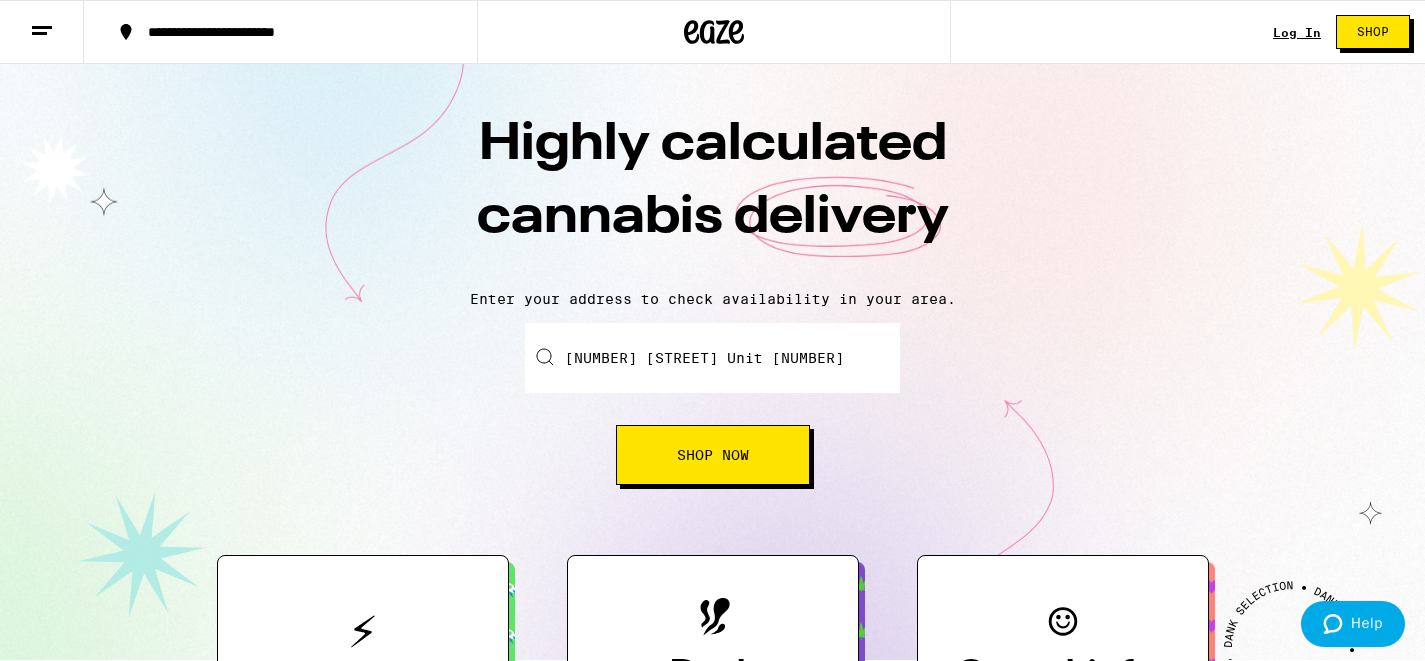 scroll, scrollTop: 0, scrollLeft: 0, axis: both 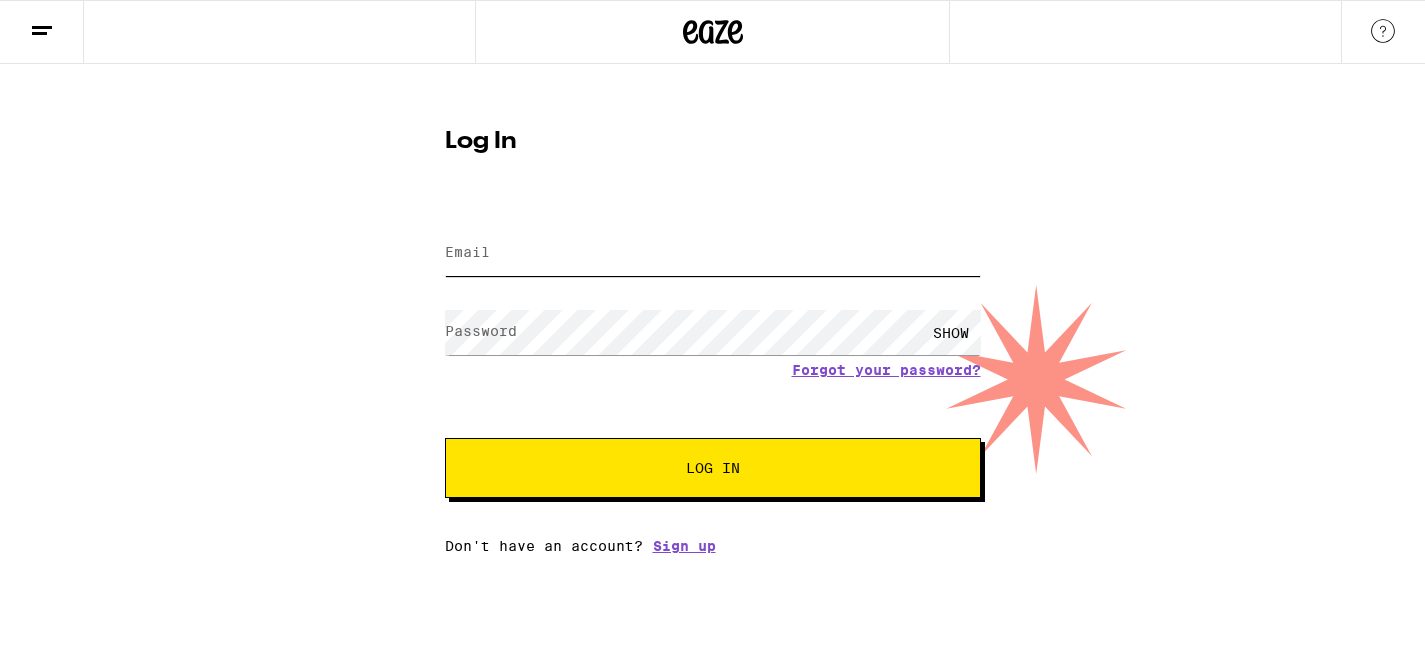 click on "Email" at bounding box center [713, 253] 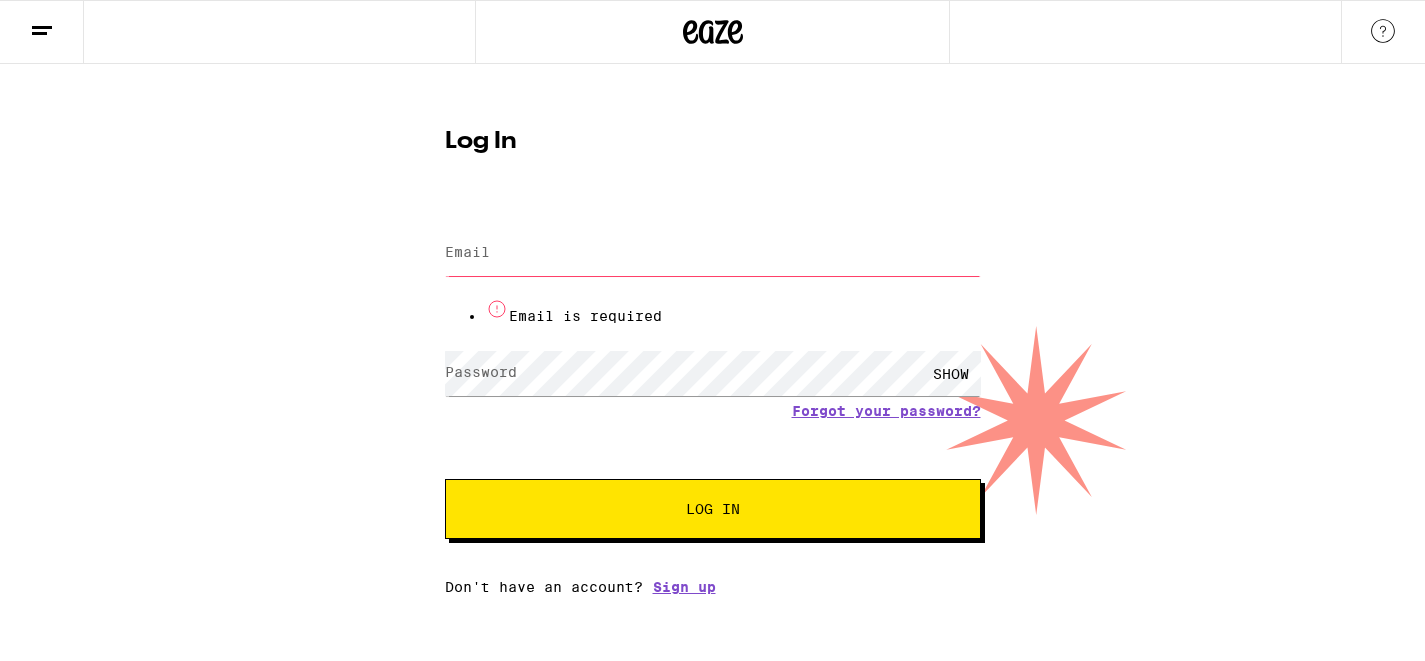 type on "[EMAIL]" 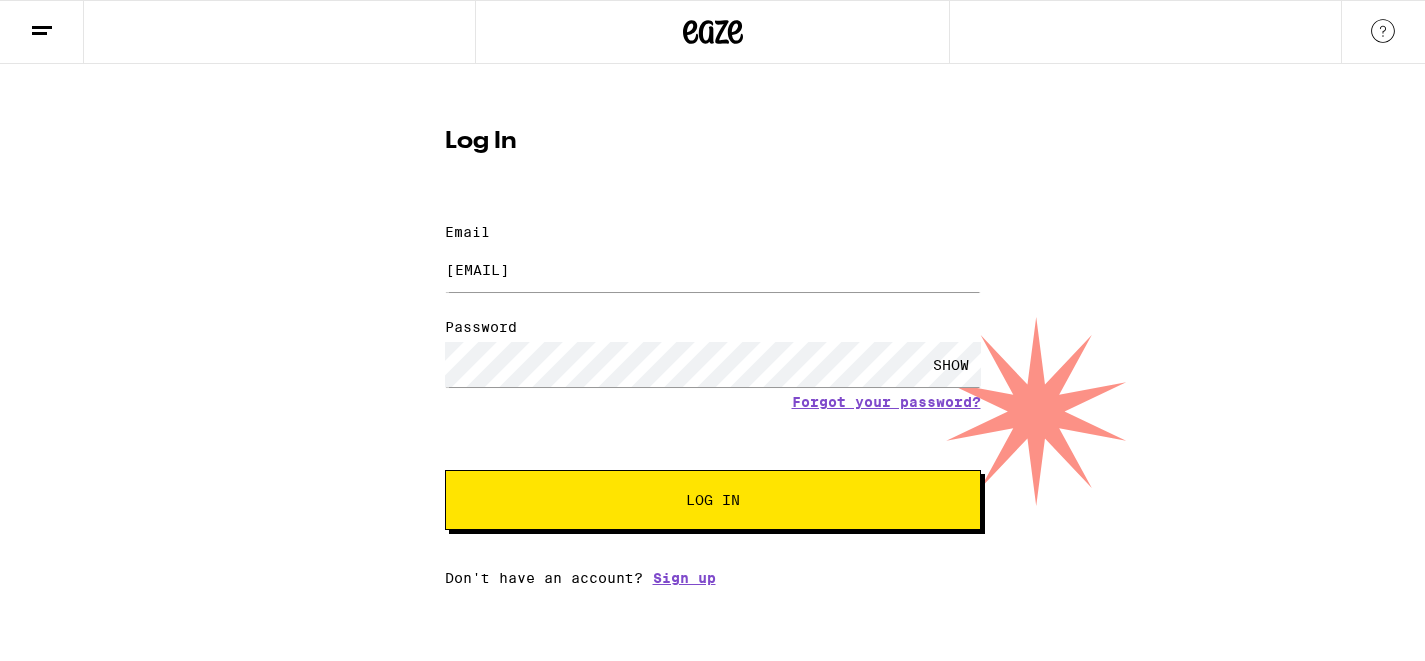 click on "Log In" at bounding box center (713, 500) 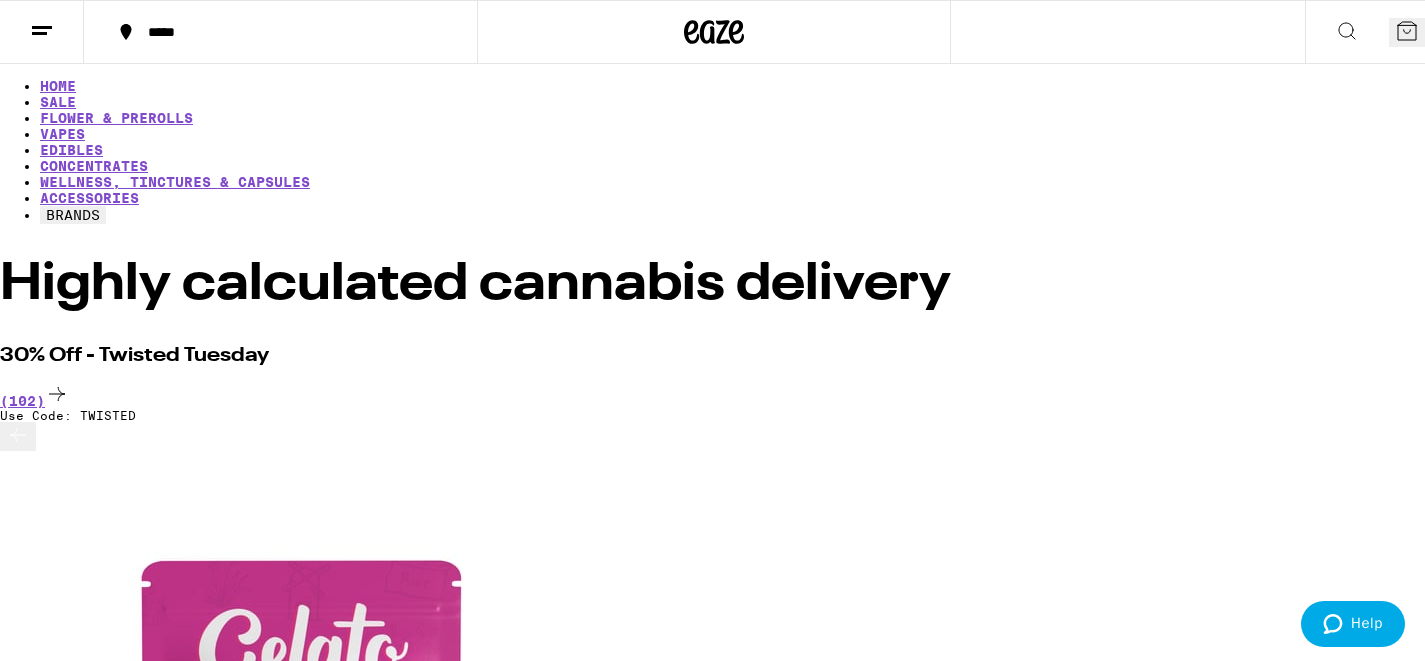 scroll, scrollTop: 17, scrollLeft: 0, axis: vertical 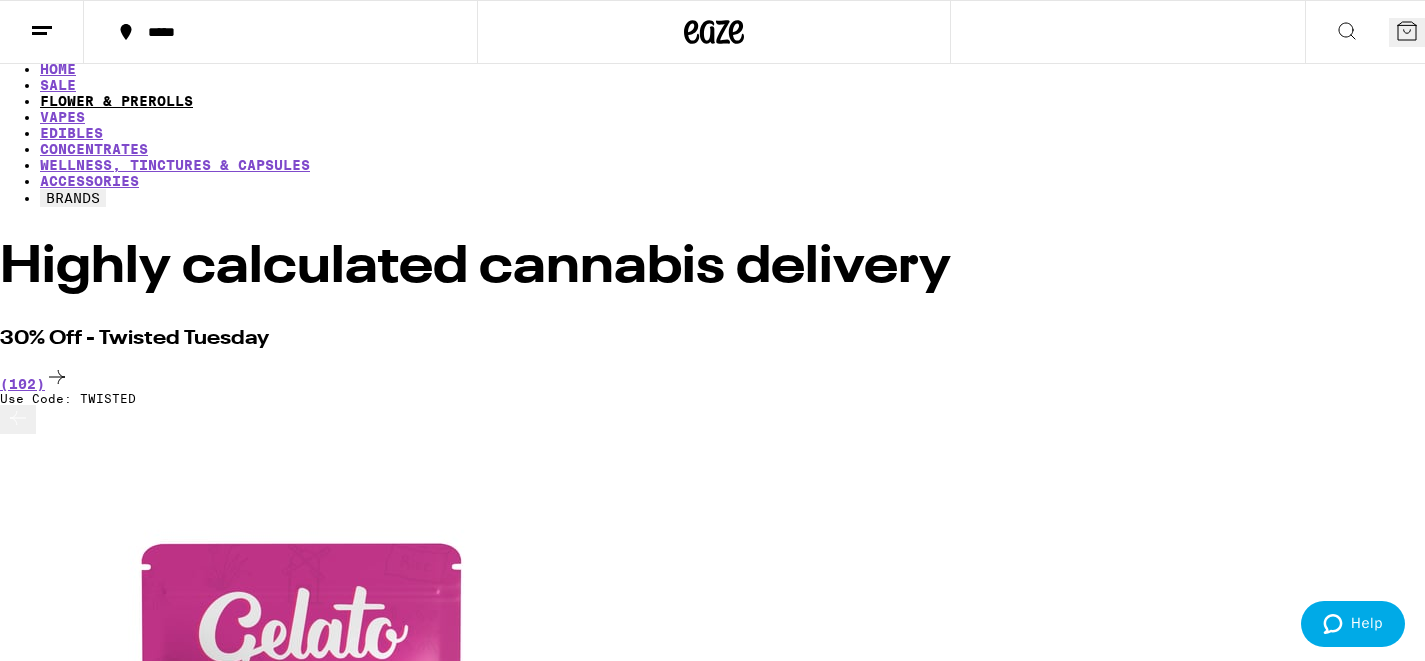 click on "FLOWER & PREROLLS" at bounding box center (116, 101) 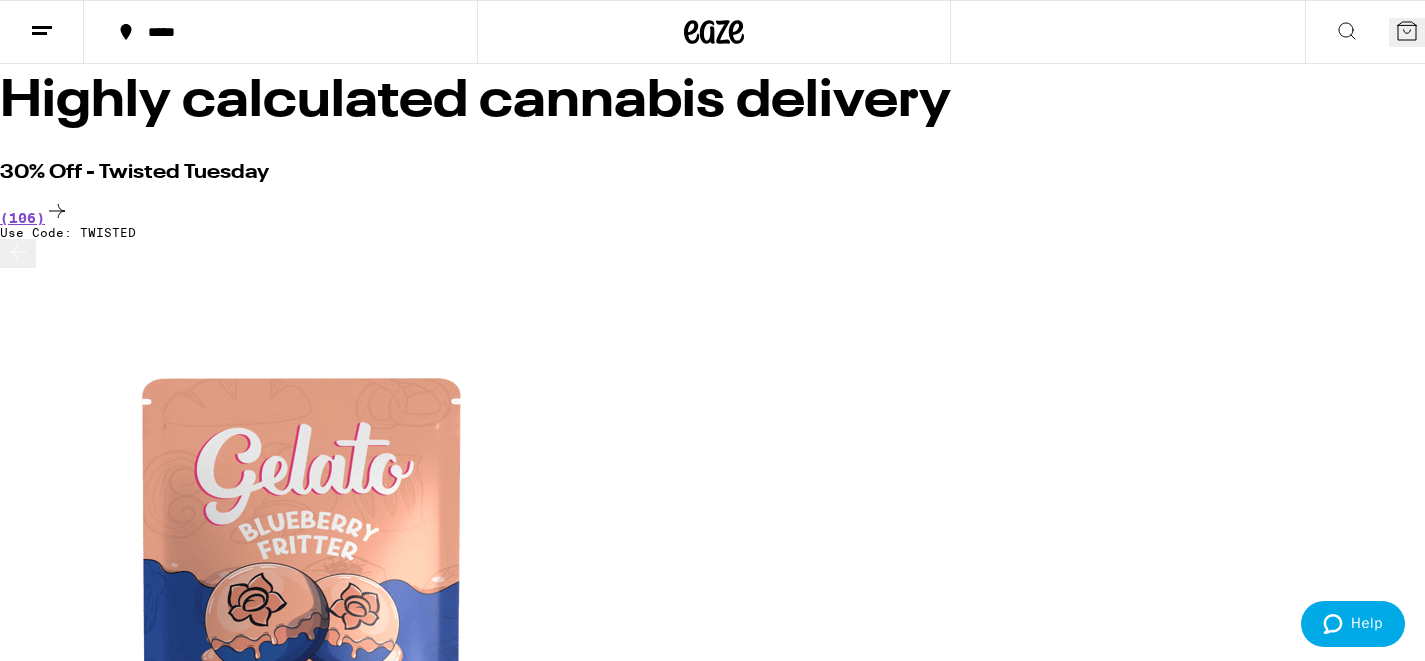 scroll, scrollTop: 179, scrollLeft: 0, axis: vertical 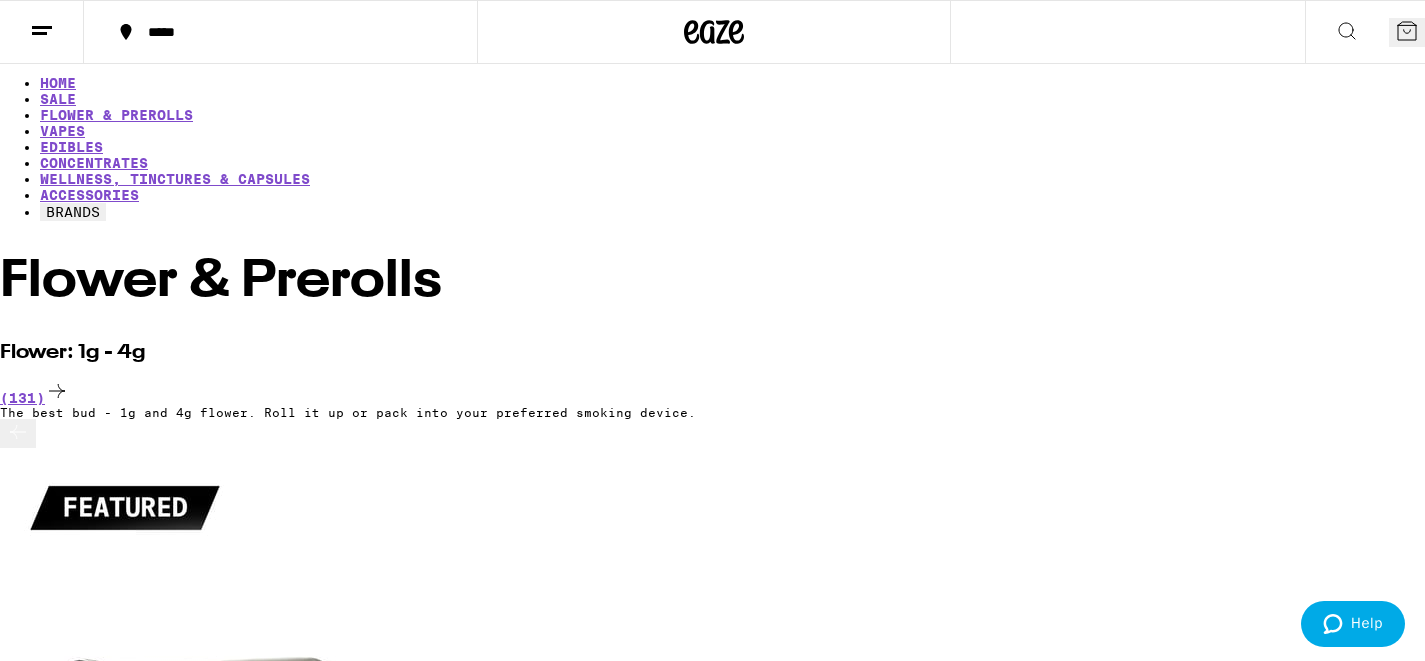 click on "HOME SALE FLOWER & PREROLLS VAPES EDIBLES CONCENTRATES WELLNESS, TINCTURES & CAPSULES ACCESSORIES BRANDS" at bounding box center [712, 148] 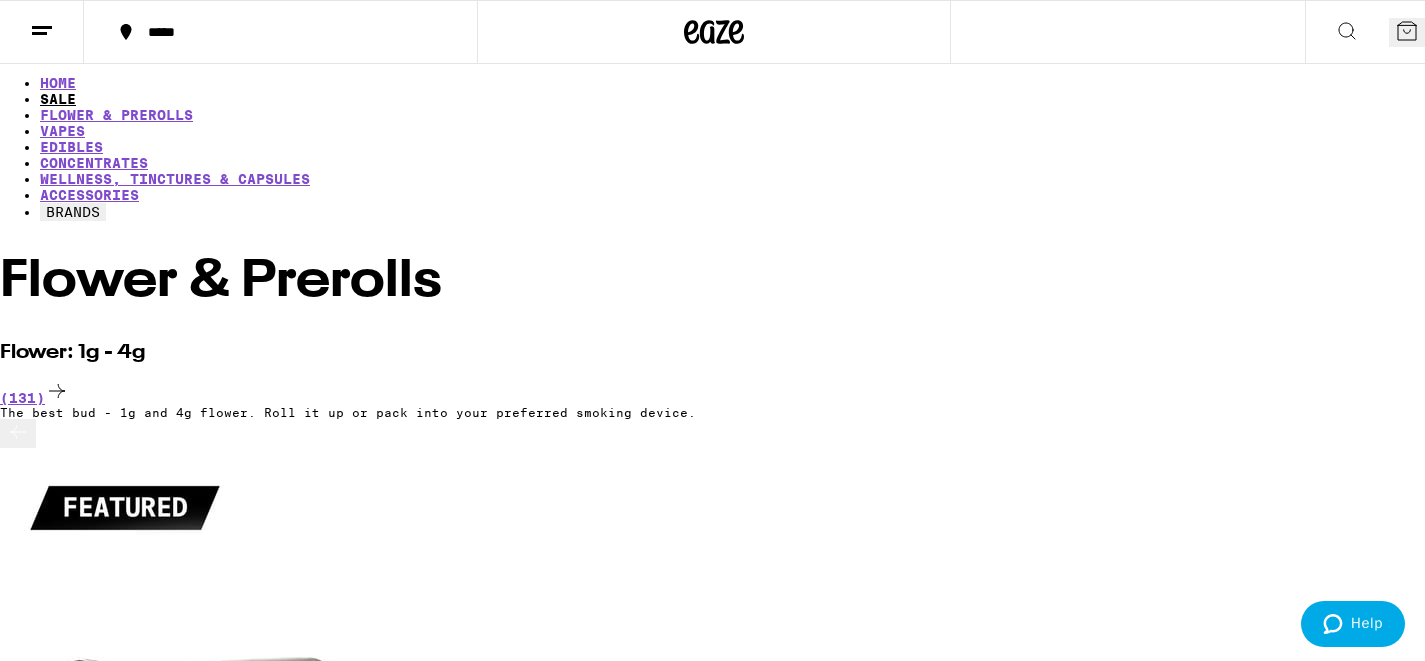 click on "SALE" at bounding box center [58, 99] 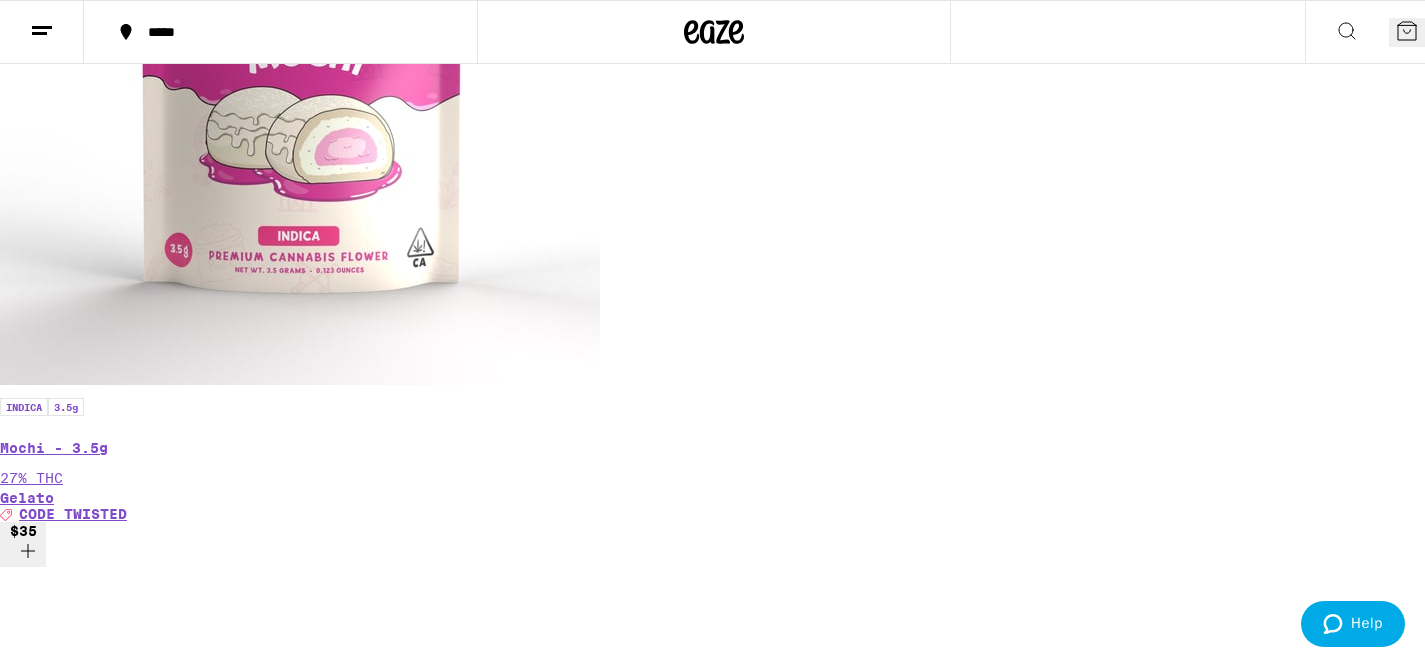 scroll, scrollTop: 665, scrollLeft: 0, axis: vertical 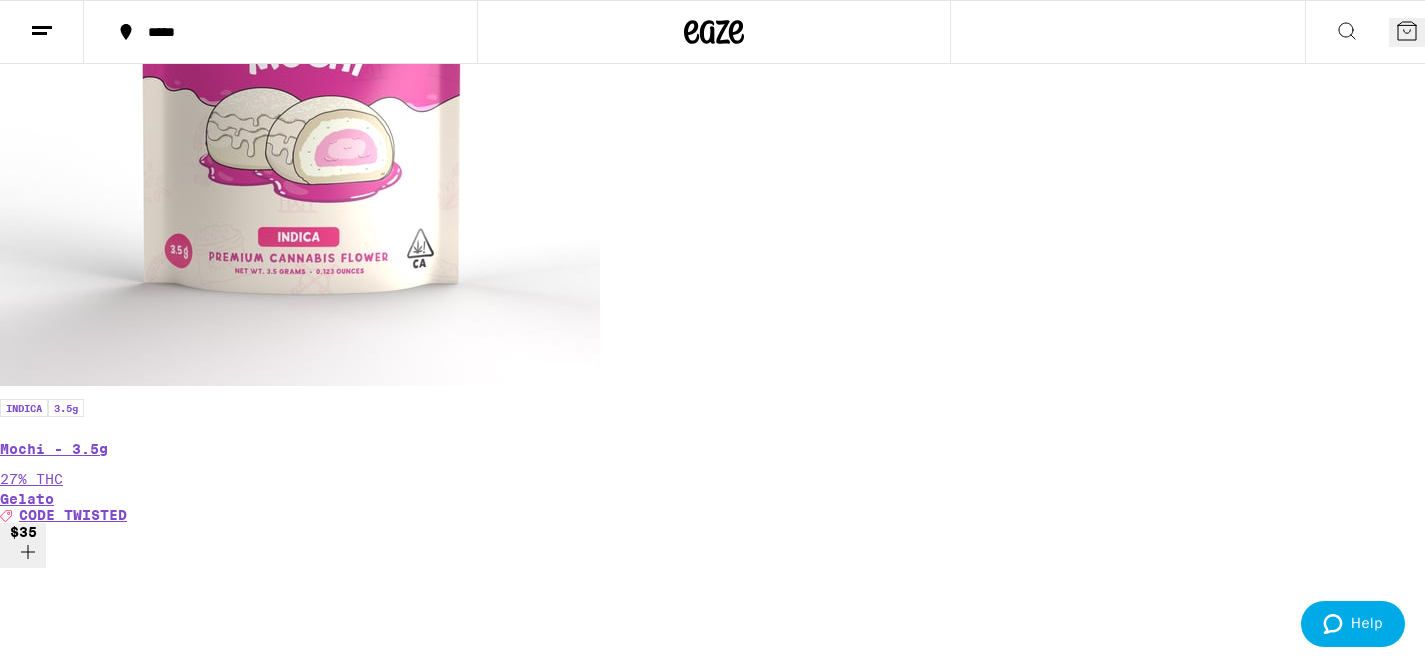 click 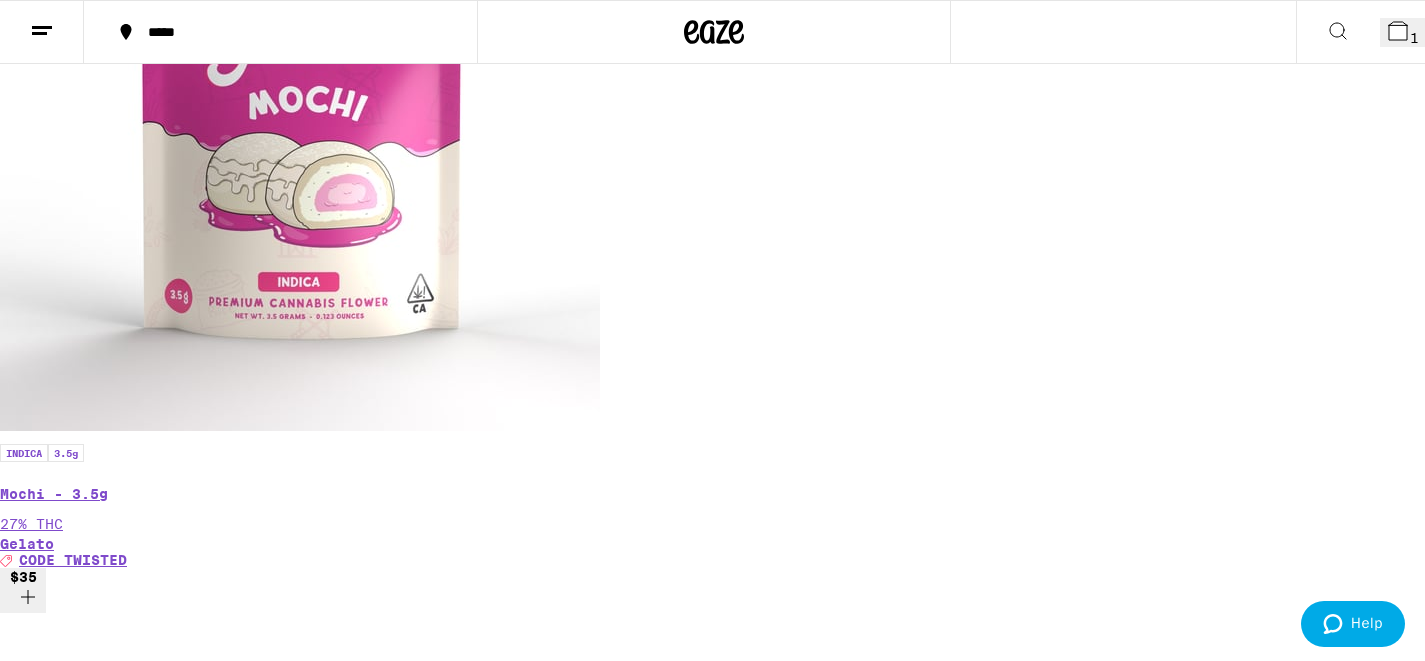 scroll, scrollTop: 729, scrollLeft: 0, axis: vertical 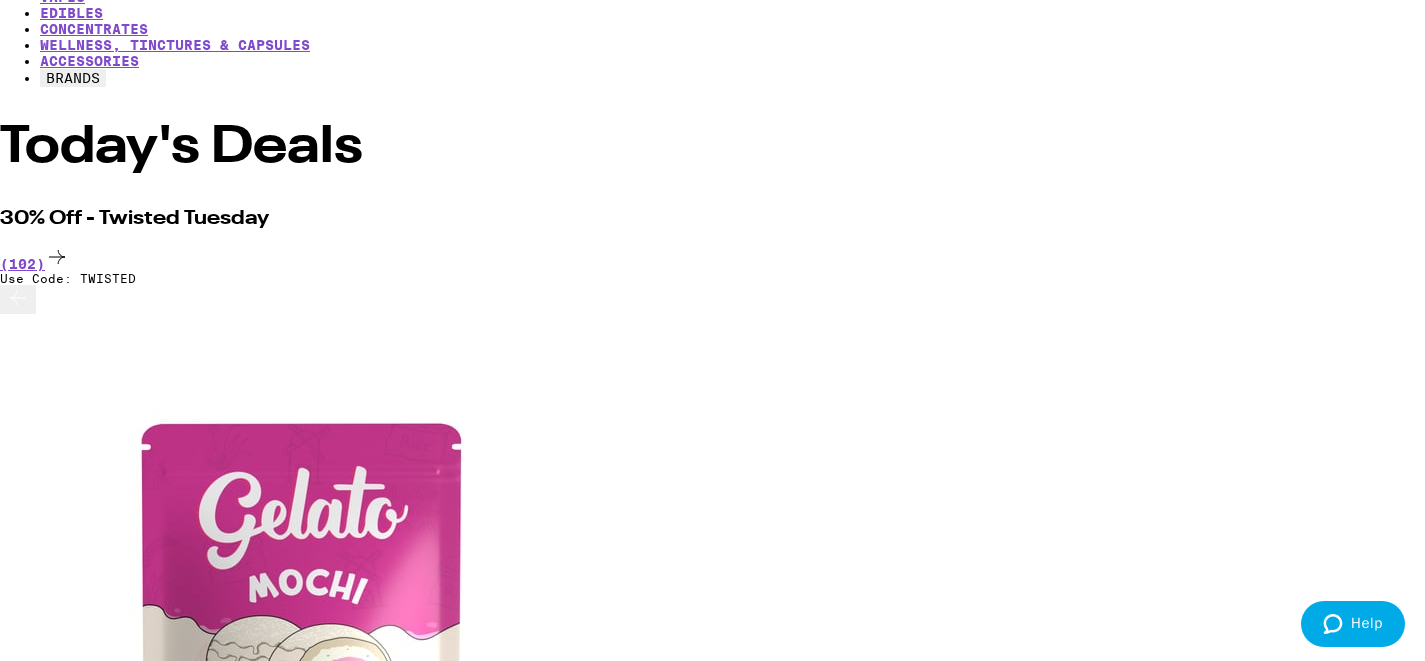 click on "$15" at bounding box center (23, 16945) 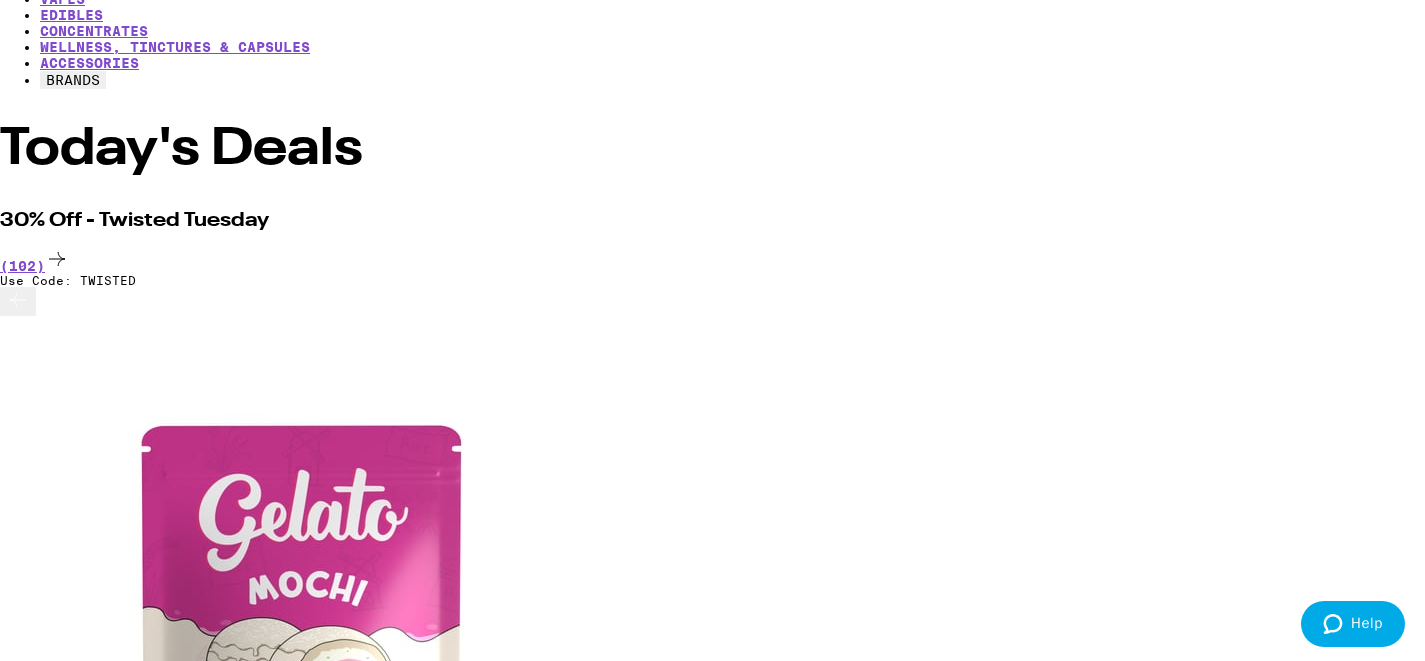 scroll, scrollTop: 0, scrollLeft: 16032, axis: horizontal 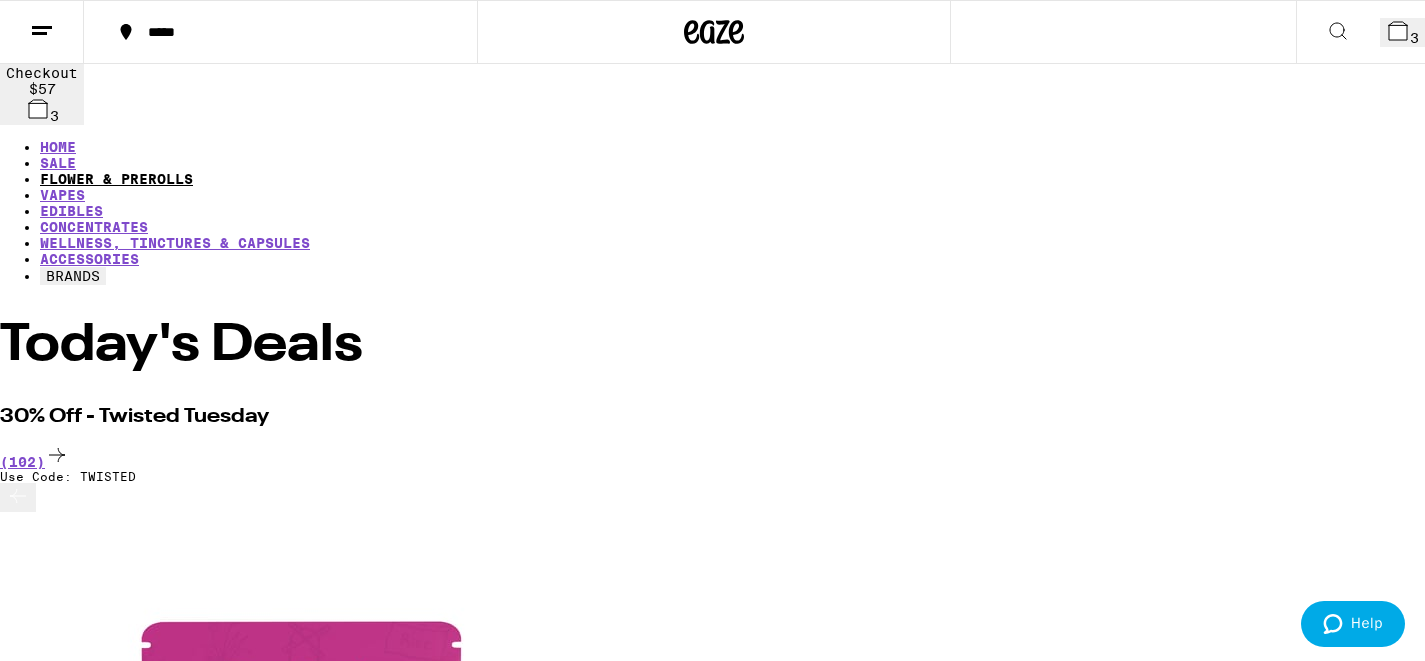 click on "FLOWER & PREROLLS" at bounding box center [116, 179] 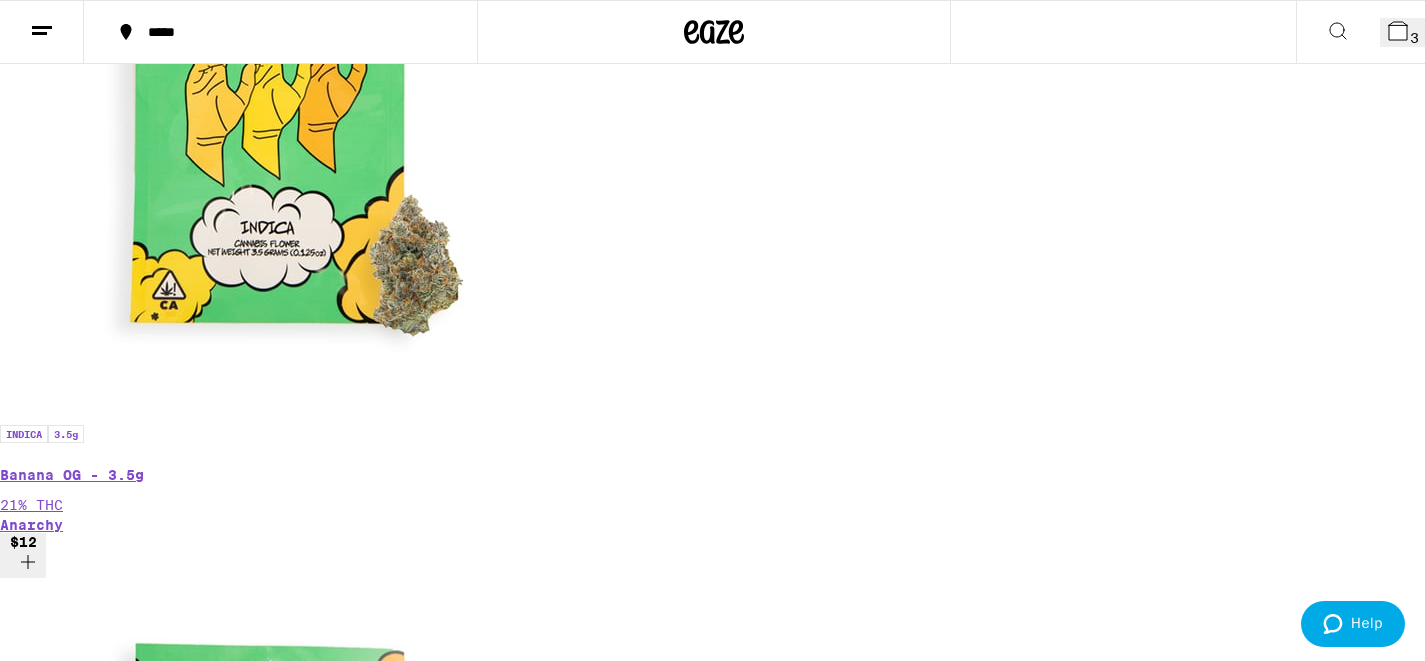 scroll, scrollTop: 1467, scrollLeft: 0, axis: vertical 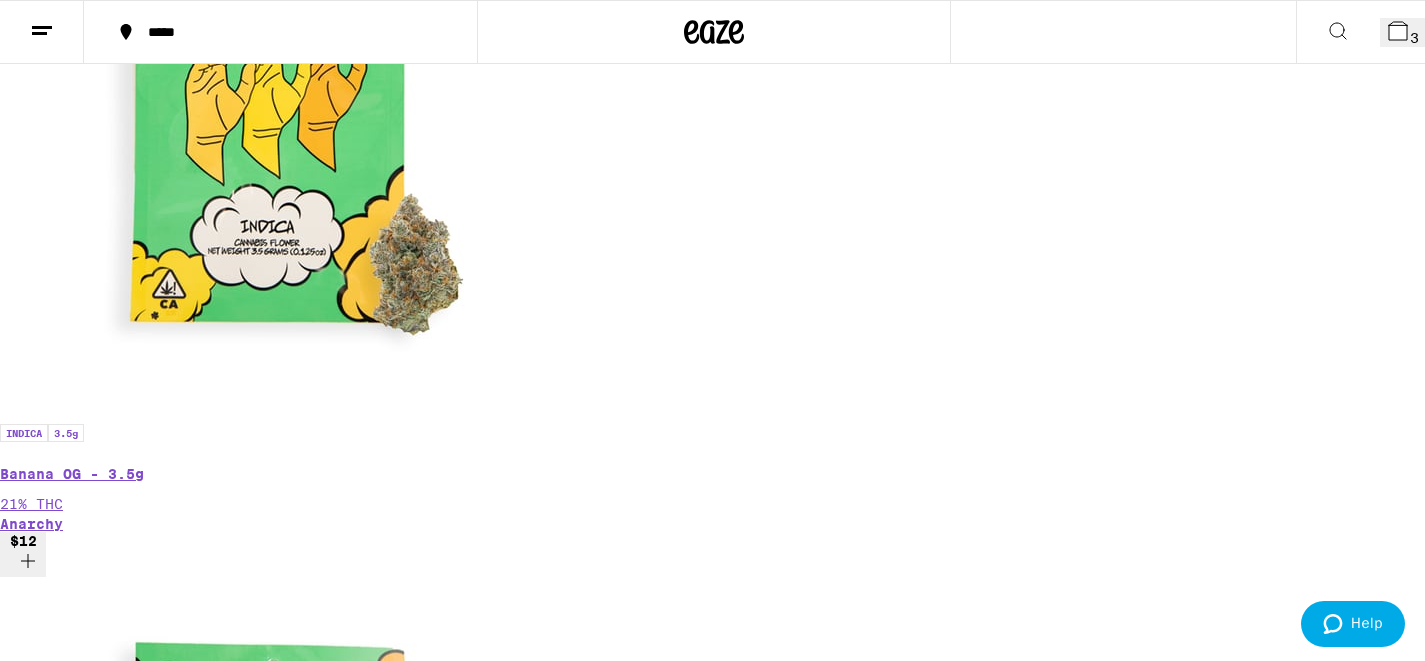 click 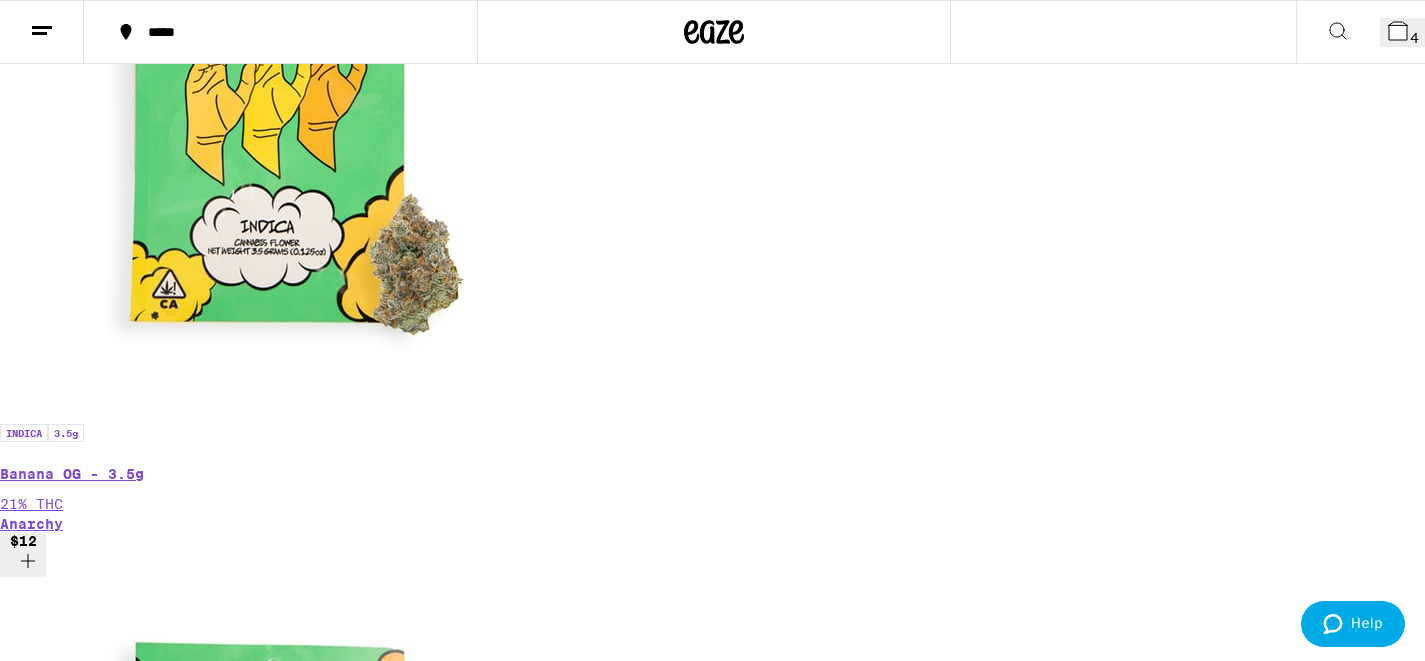 click at bounding box center [18, 66923] 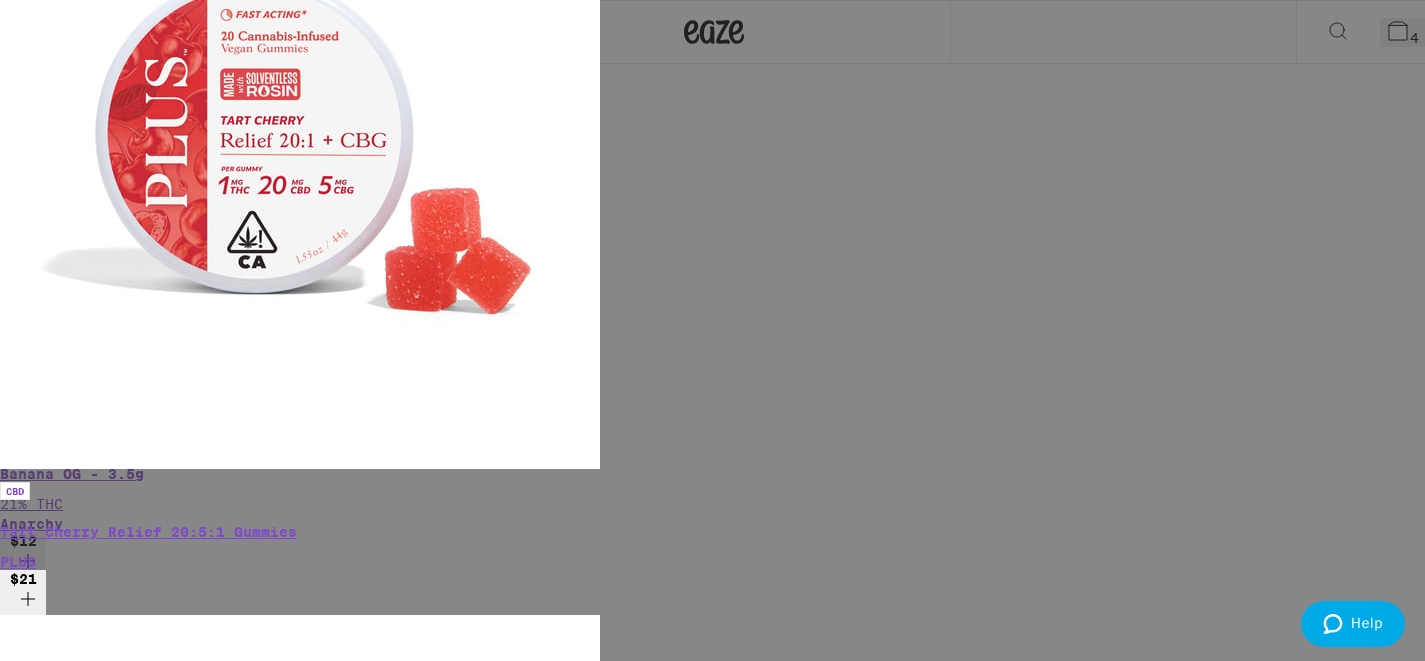 click 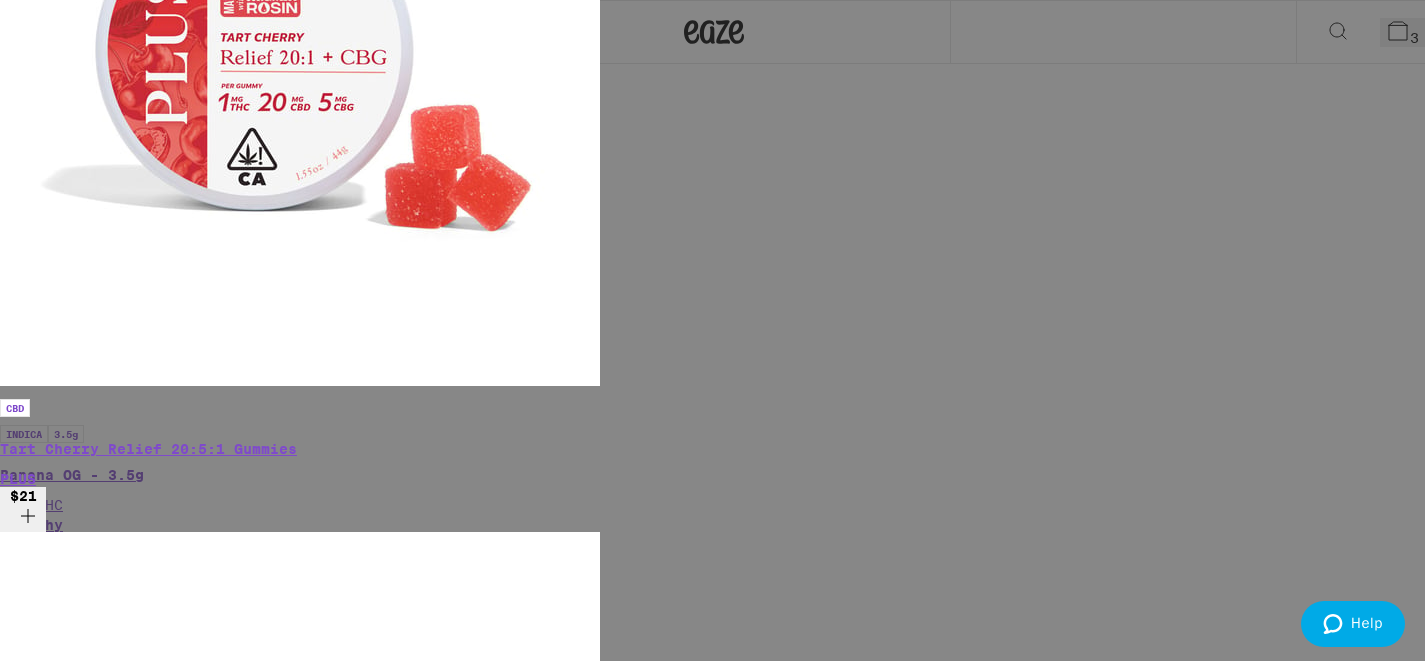 scroll, scrollTop: 0, scrollLeft: 0, axis: both 